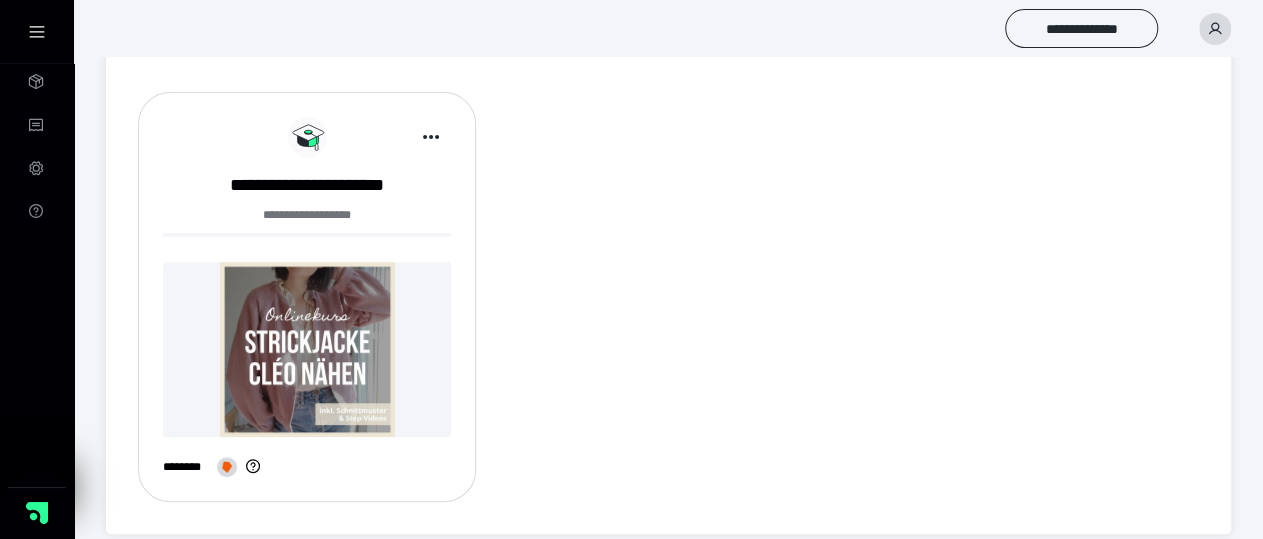 scroll, scrollTop: 240, scrollLeft: 0, axis: vertical 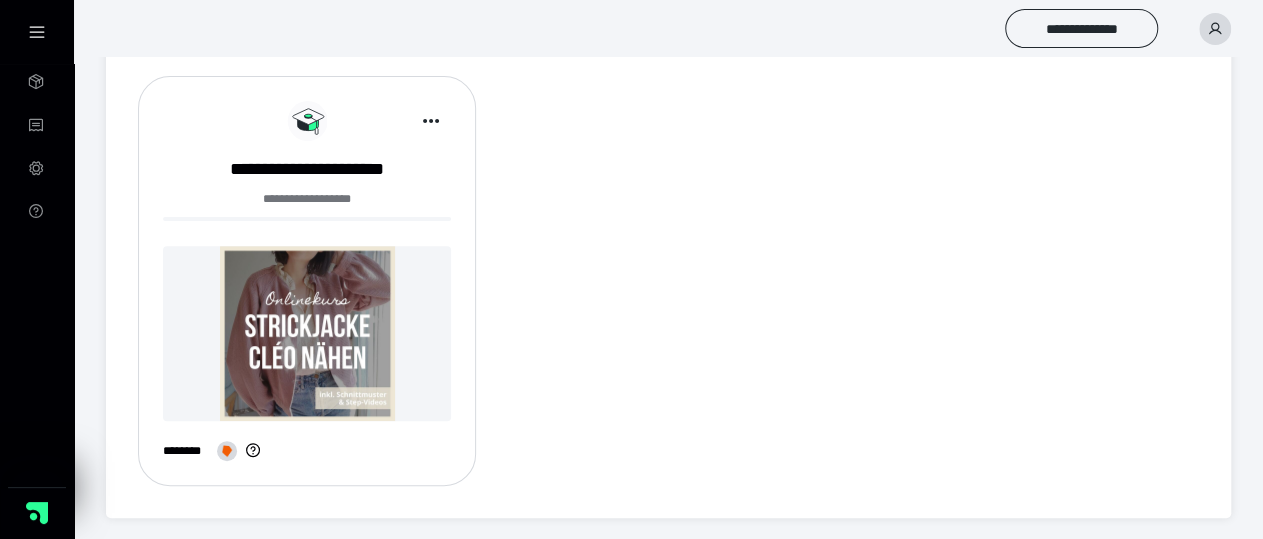 click at bounding box center (307, 333) 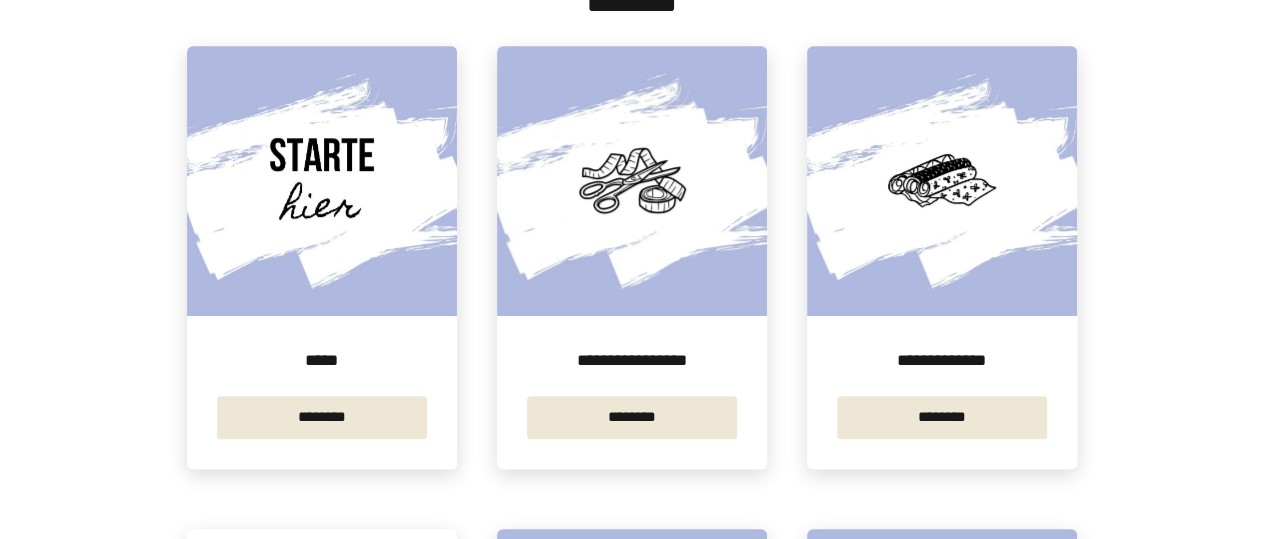 scroll, scrollTop: 414, scrollLeft: 0, axis: vertical 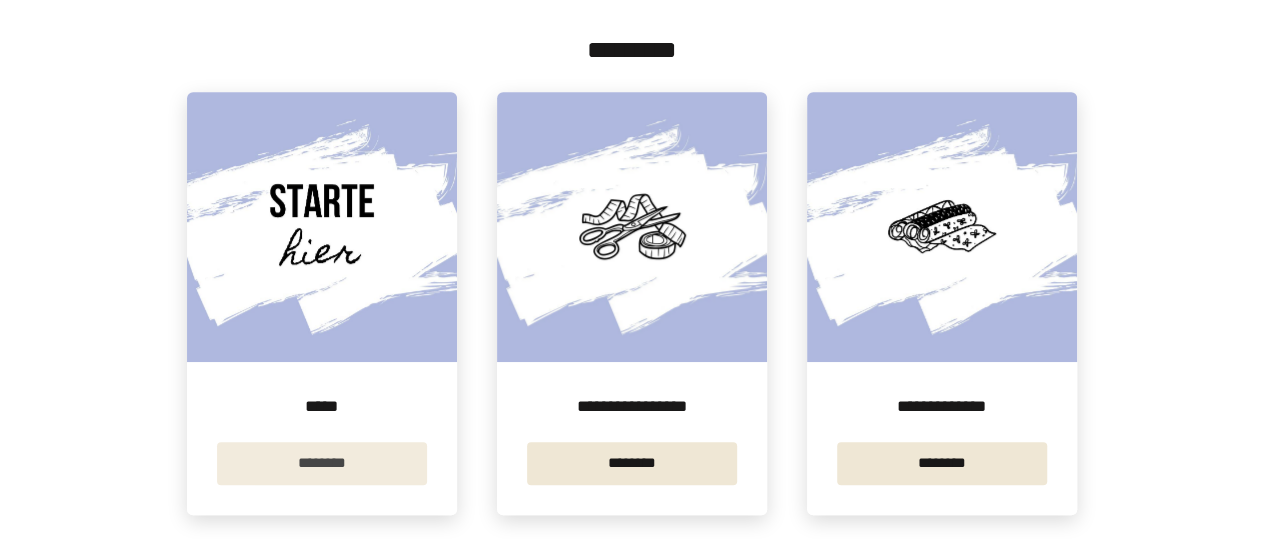 click on "********" at bounding box center [322, 463] 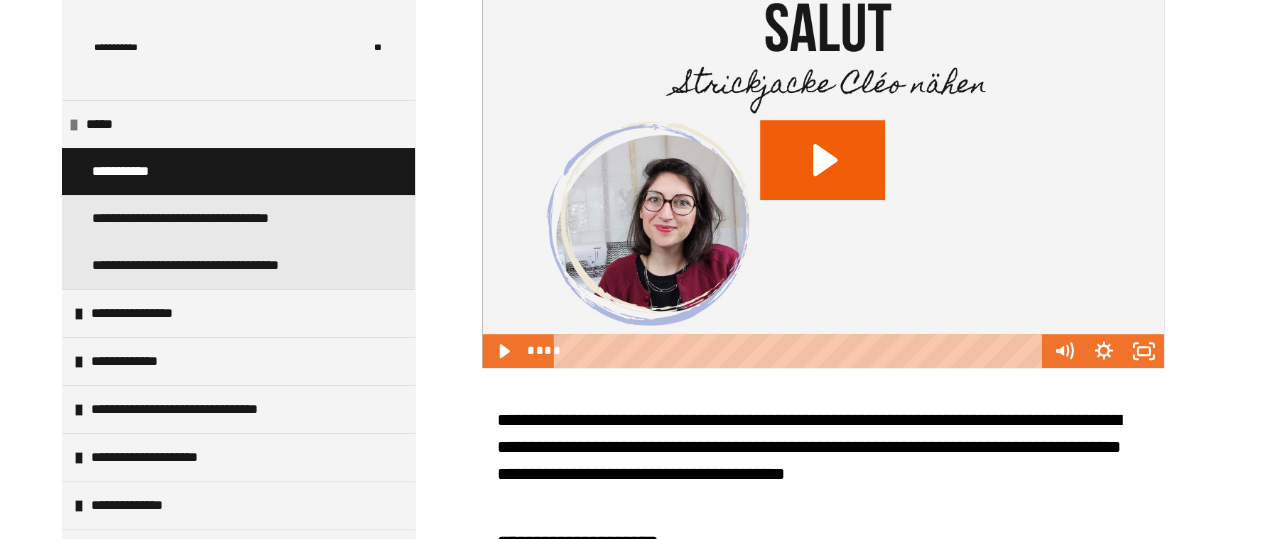 scroll, scrollTop: 0, scrollLeft: 0, axis: both 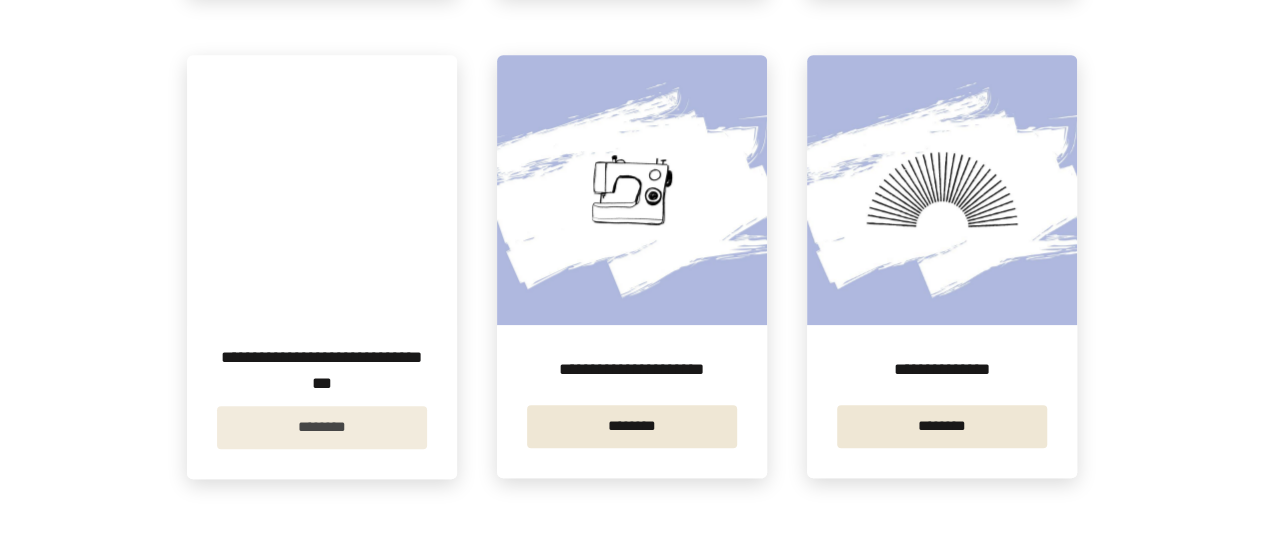 click on "********" at bounding box center (322, 427) 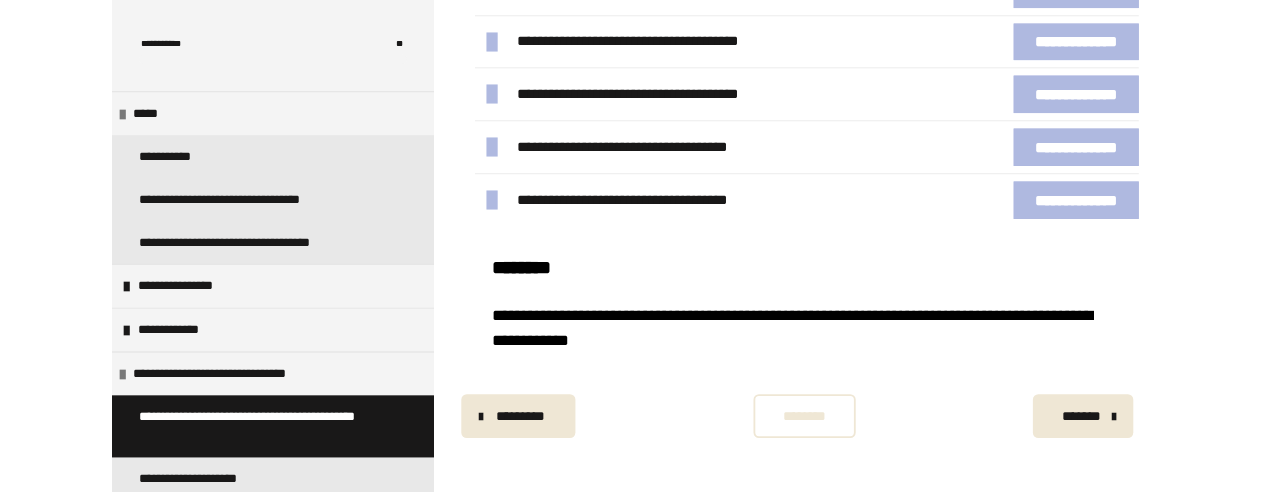 scroll, scrollTop: 494, scrollLeft: 0, axis: vertical 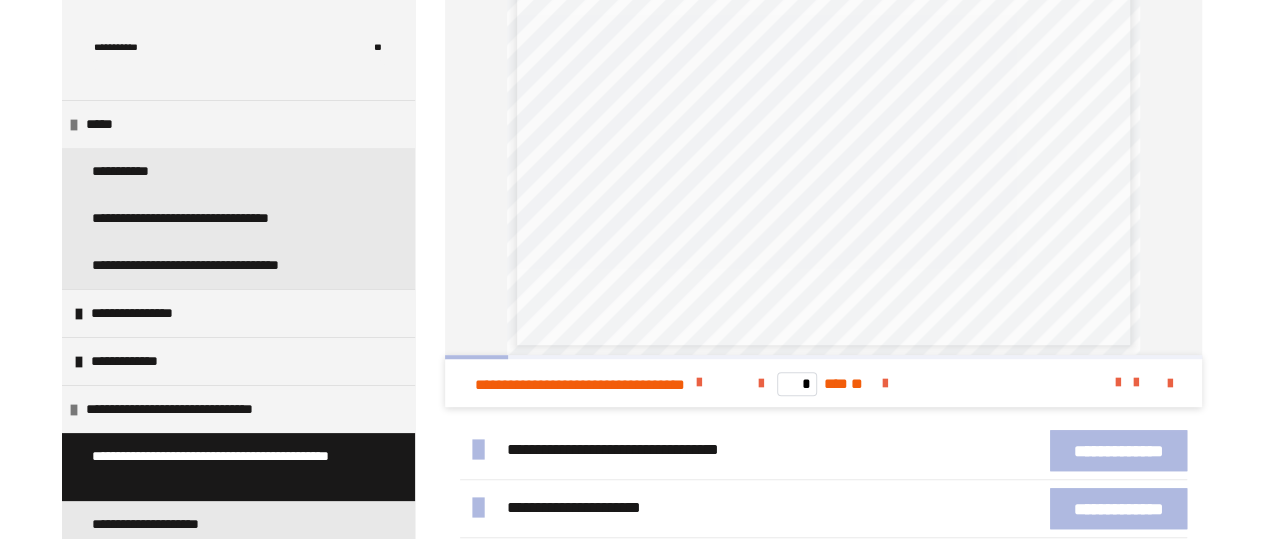 click on "**********" at bounding box center [1118, 450] 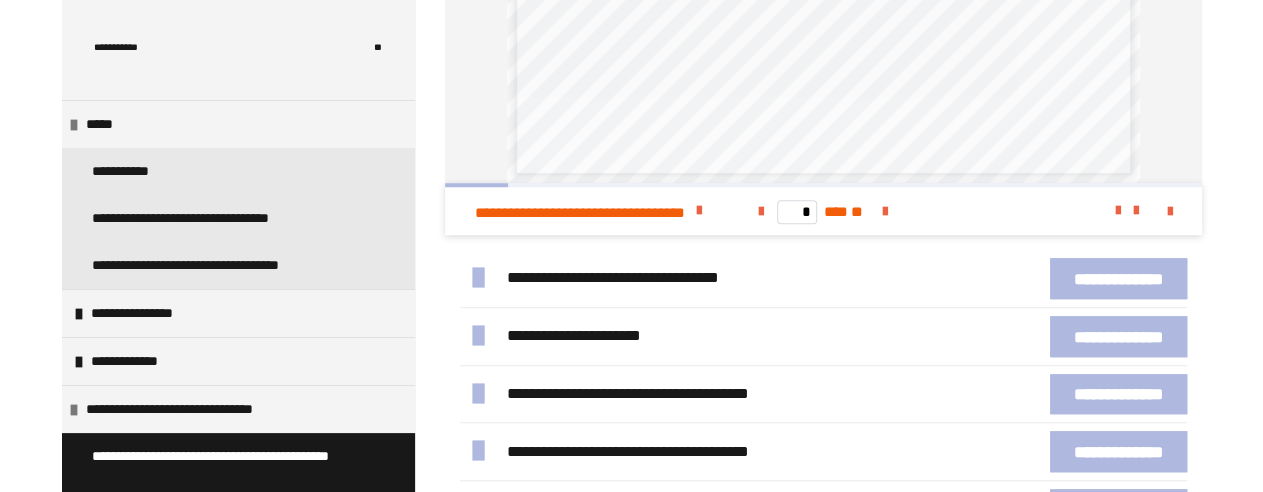 scroll, scrollTop: 702, scrollLeft: 0, axis: vertical 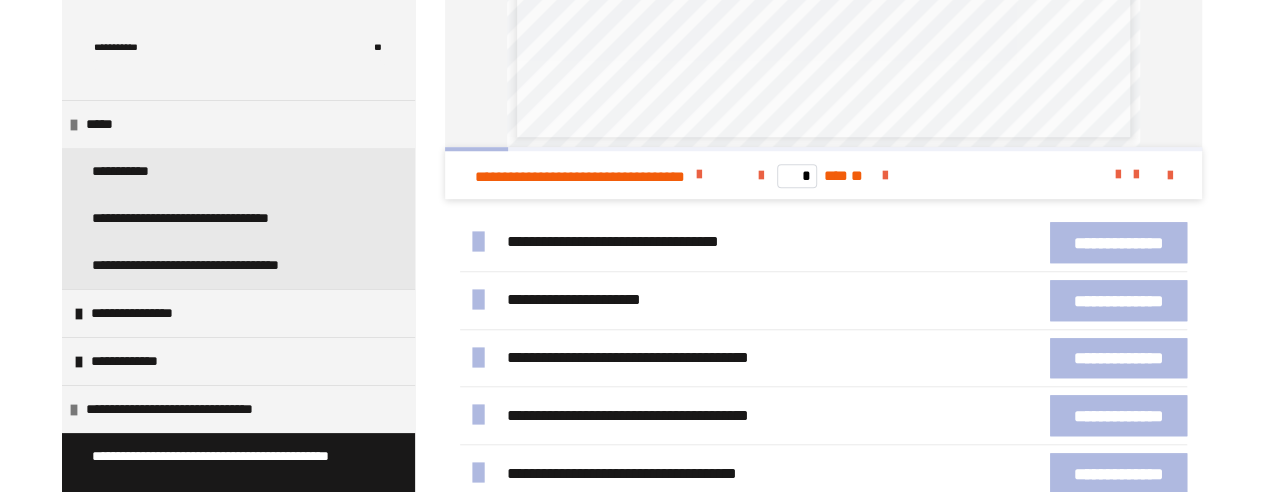 click on "**********" at bounding box center [1118, 300] 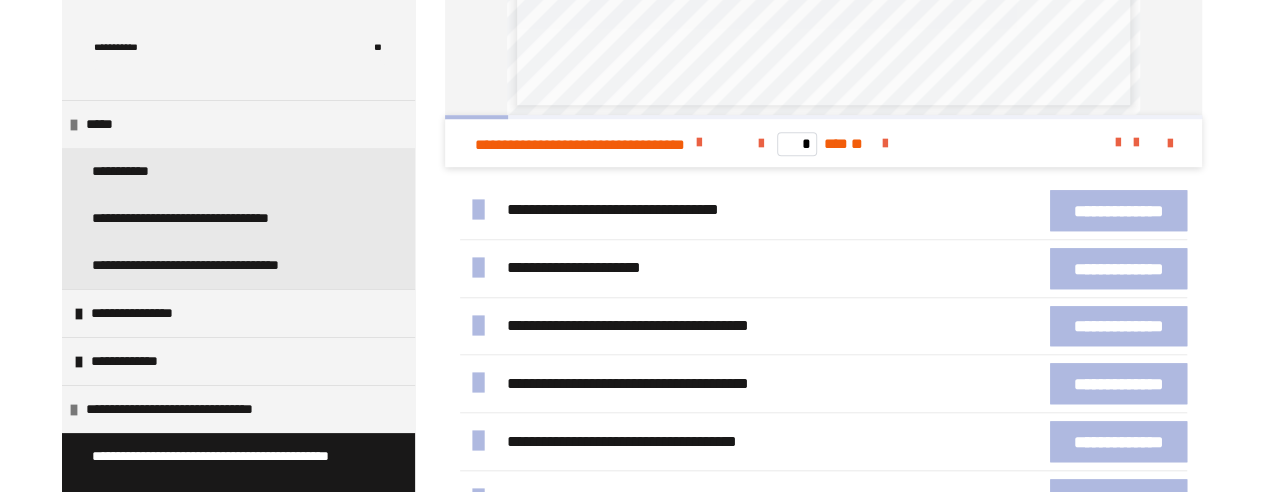 scroll, scrollTop: 806, scrollLeft: 0, axis: vertical 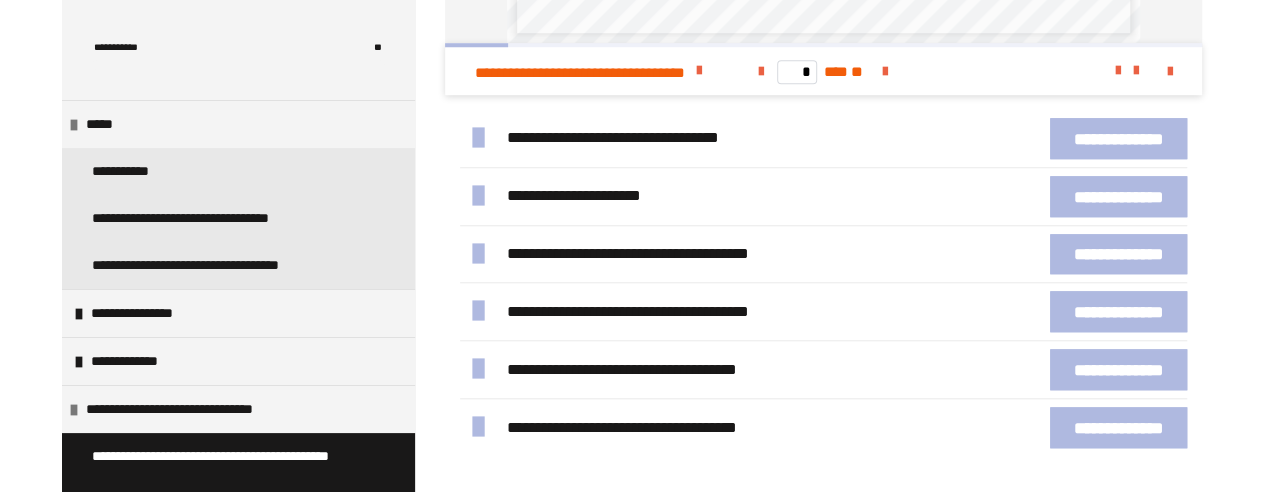 click on "**********" at bounding box center (1118, 369) 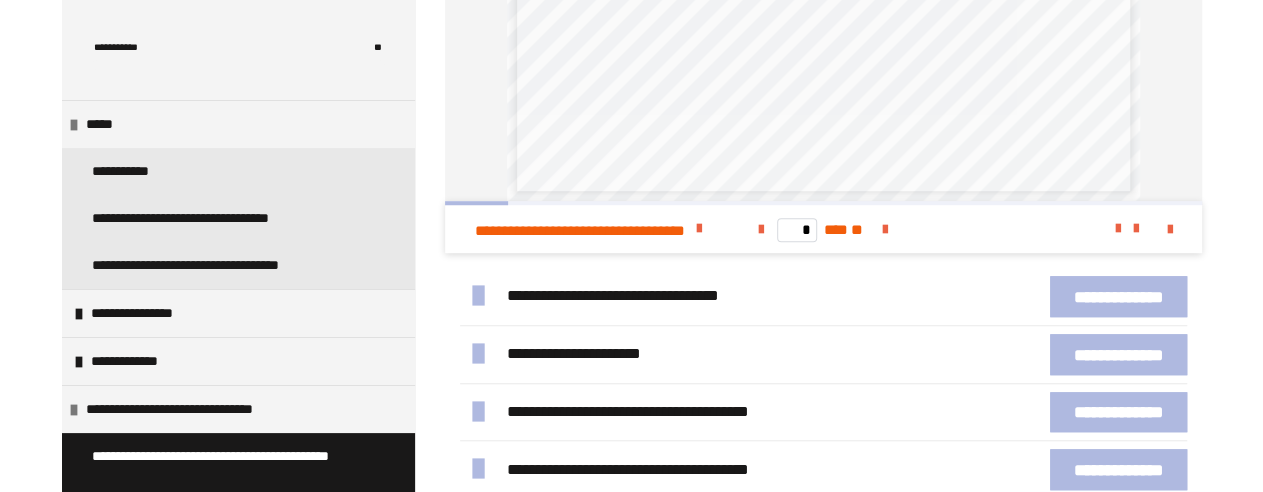 scroll, scrollTop: 645, scrollLeft: 0, axis: vertical 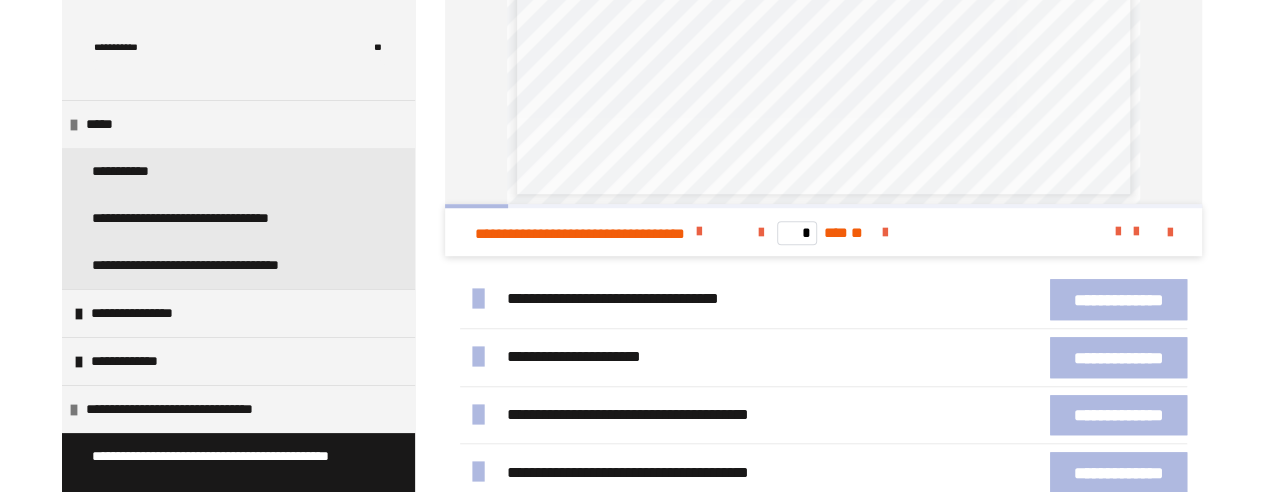 click on "**********" at bounding box center [879, 123] 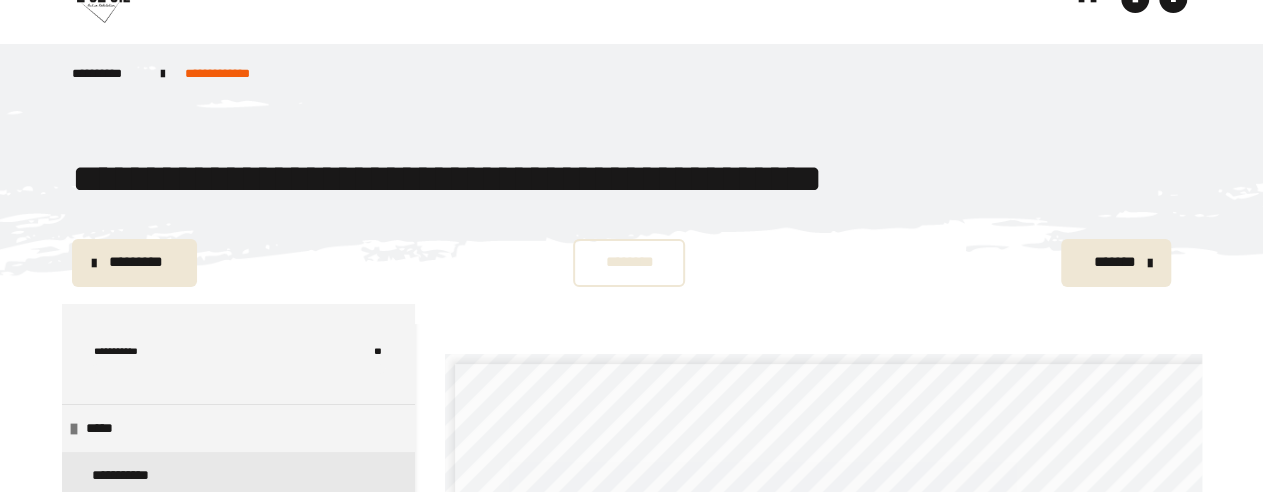 scroll, scrollTop: 21, scrollLeft: 0, axis: vertical 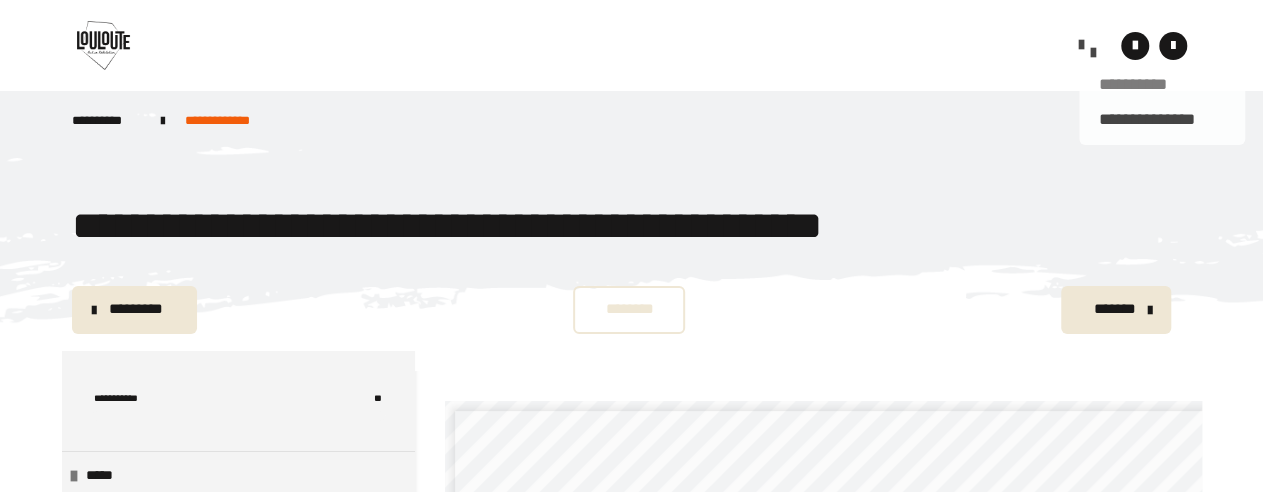 click on "**********" at bounding box center (1162, 85) 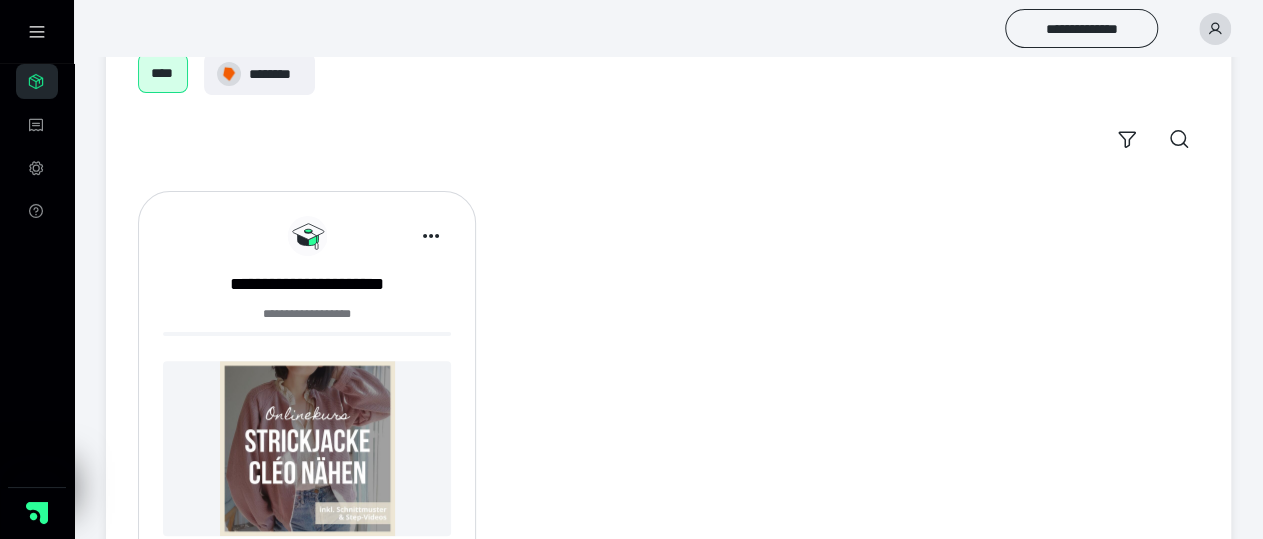 scroll, scrollTop: 0, scrollLeft: 0, axis: both 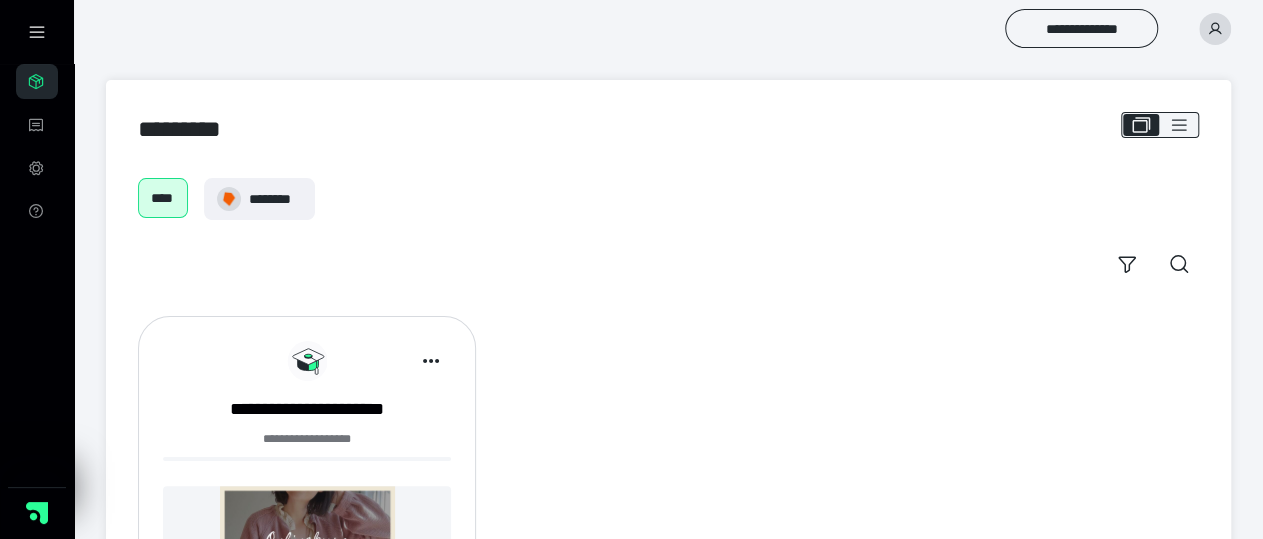click at bounding box center (37, 32) 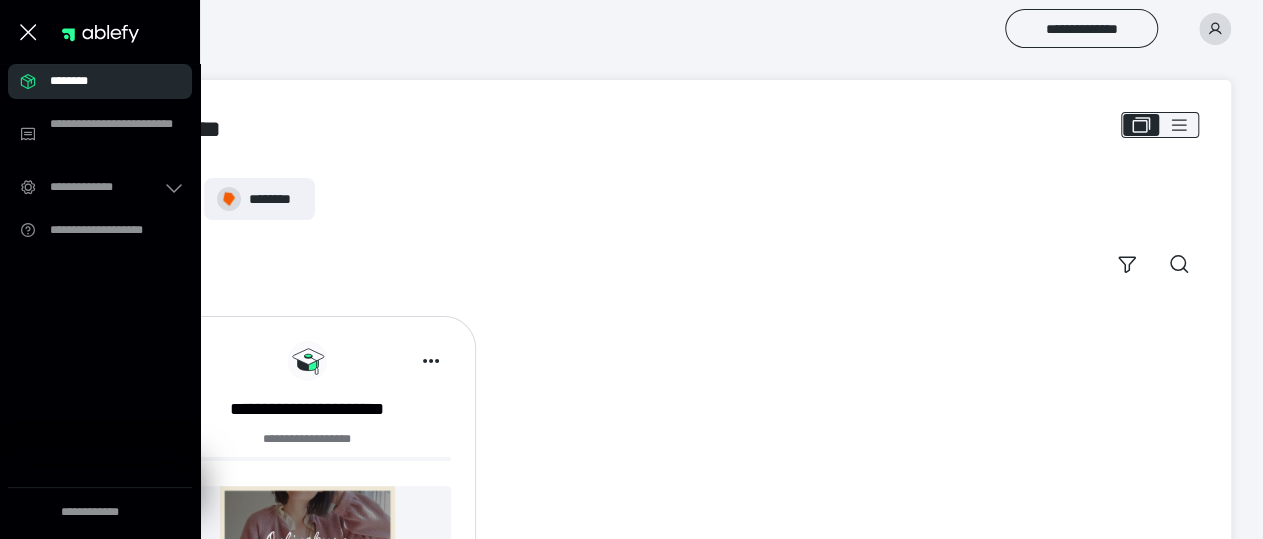 click on "********" at bounding box center [106, 81] 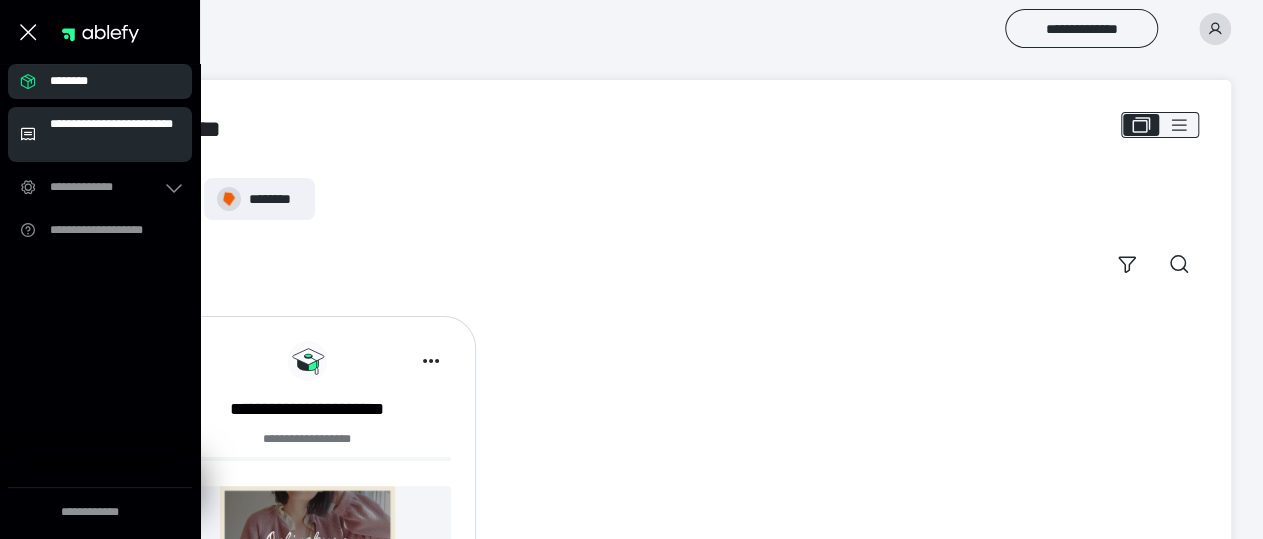 click on "**********" at bounding box center [115, 134] 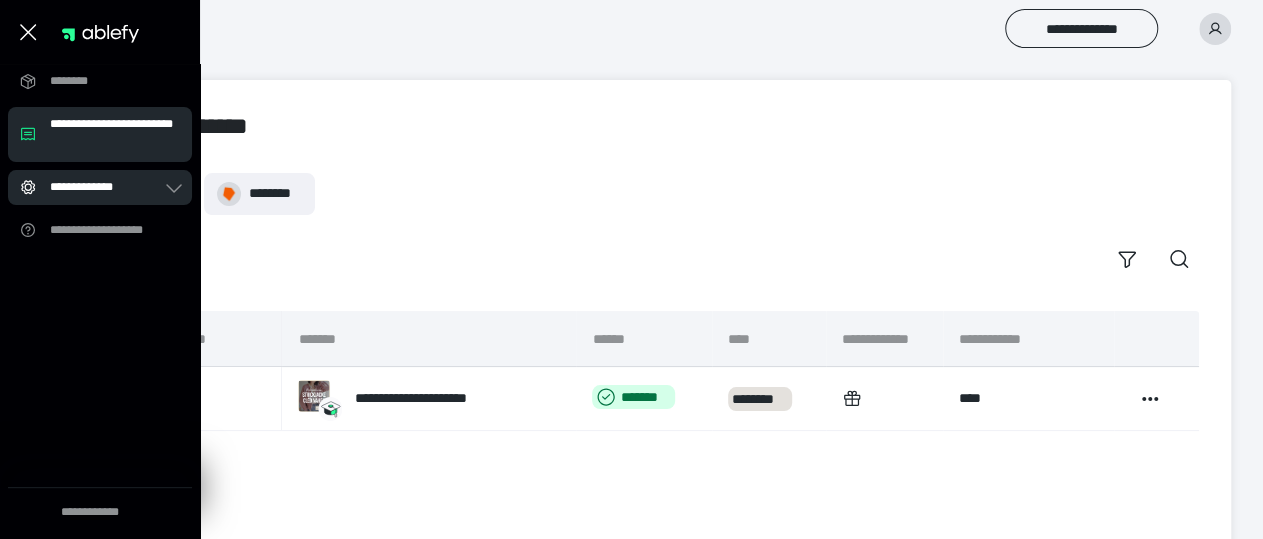 click on "**********" at bounding box center [106, 187] 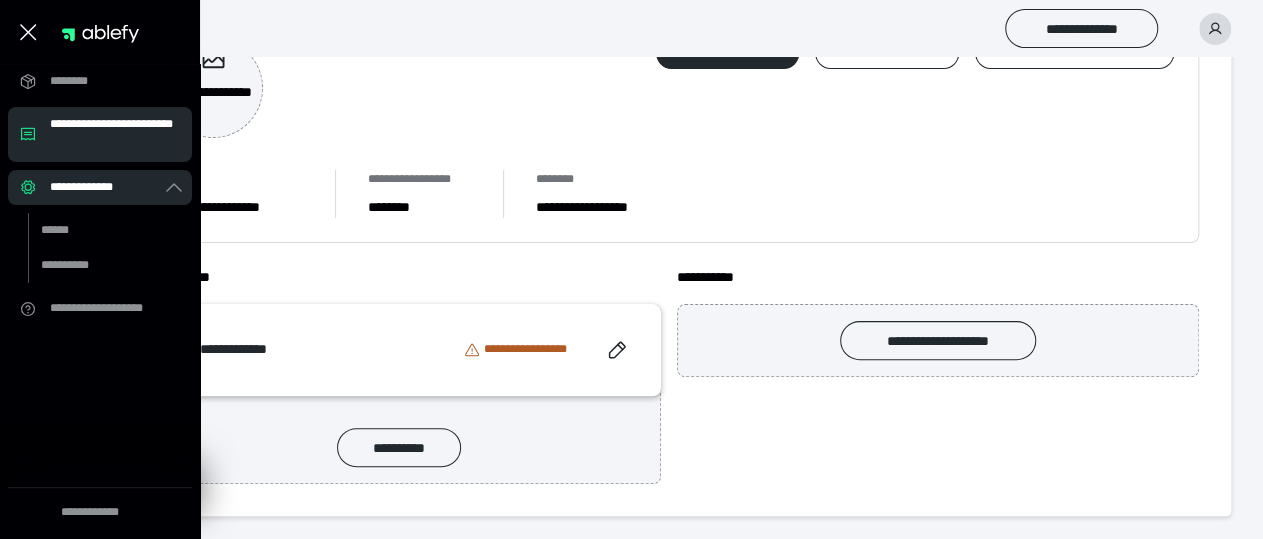 scroll, scrollTop: 0, scrollLeft: 0, axis: both 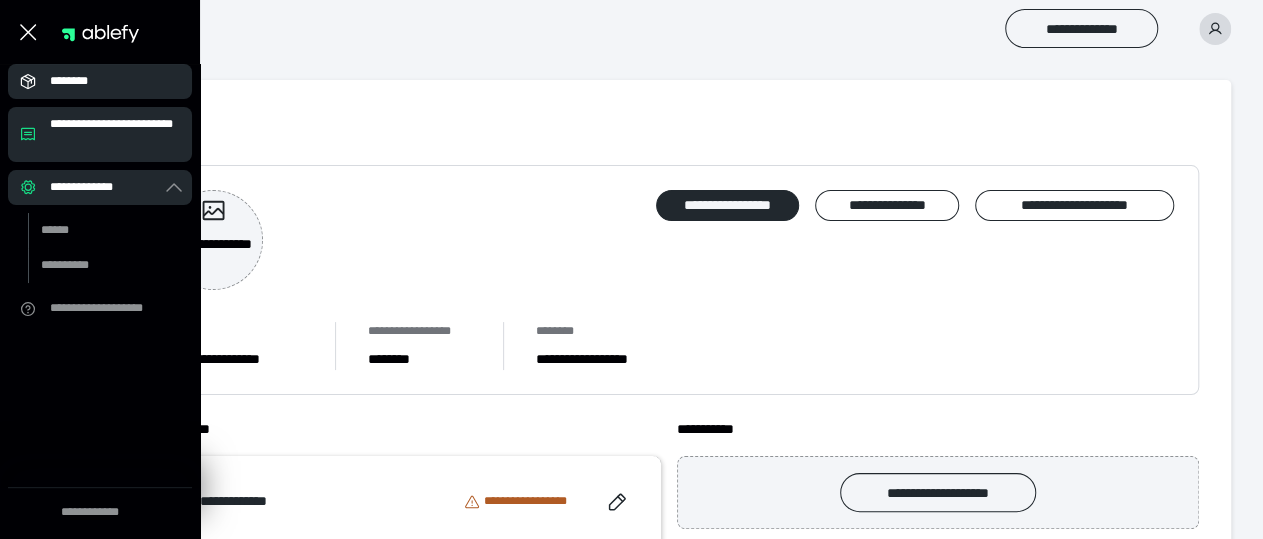 click on "********" at bounding box center (106, 81) 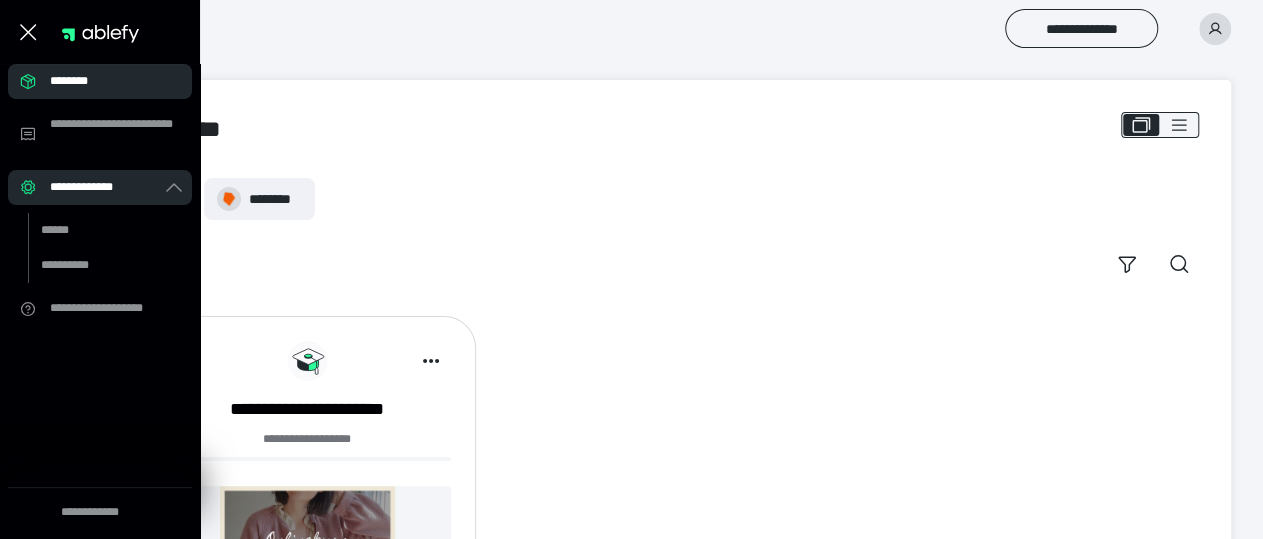 scroll, scrollTop: 240, scrollLeft: 0, axis: vertical 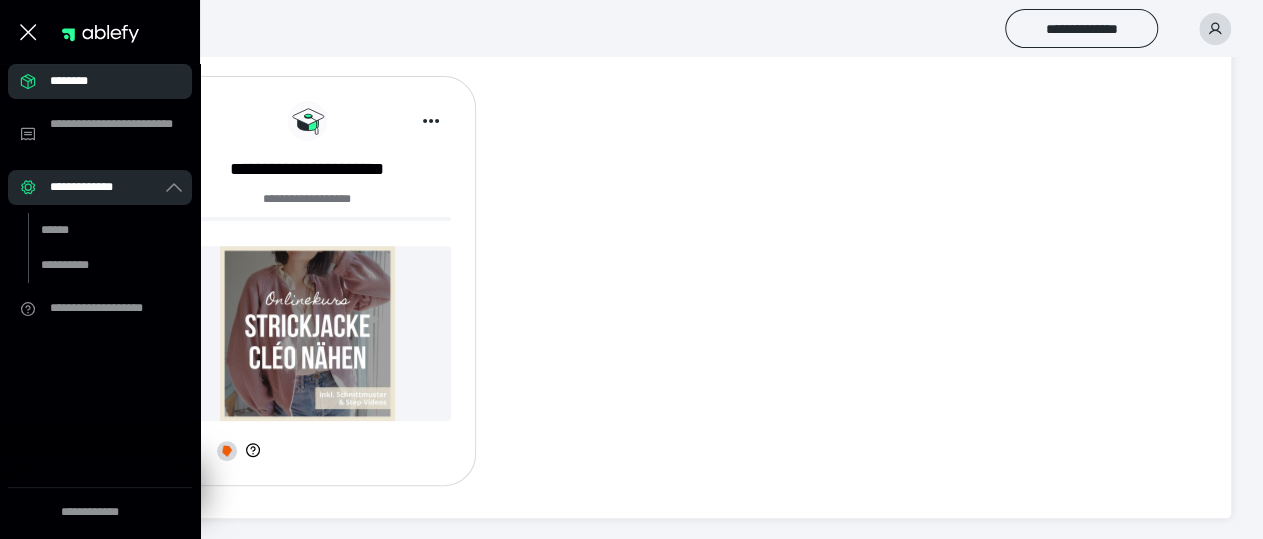 click at bounding box center (307, 333) 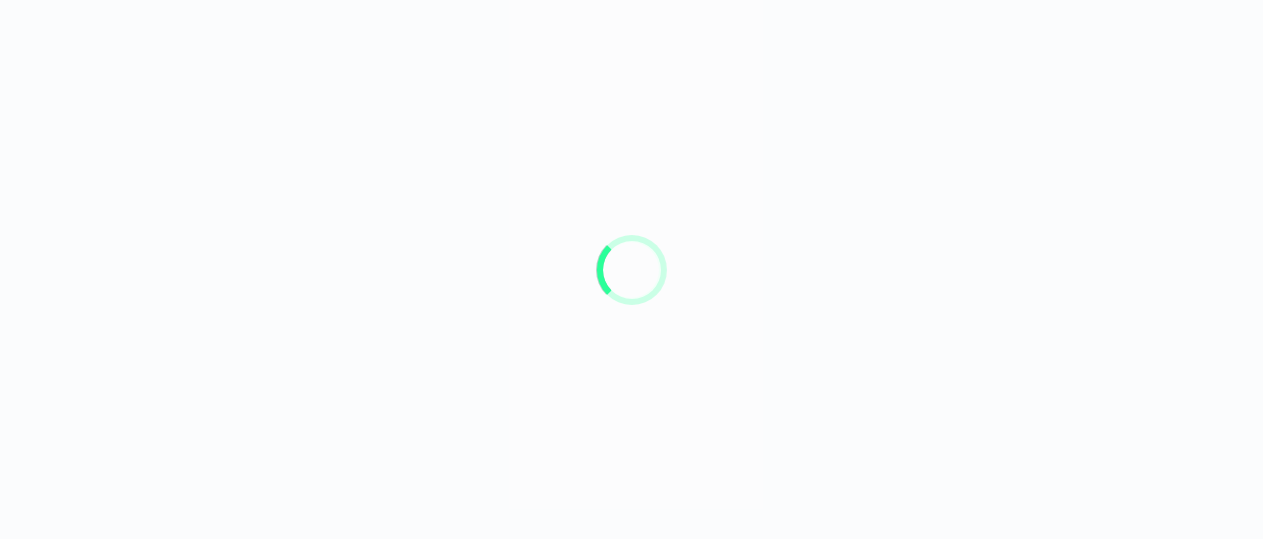 scroll, scrollTop: 0, scrollLeft: 0, axis: both 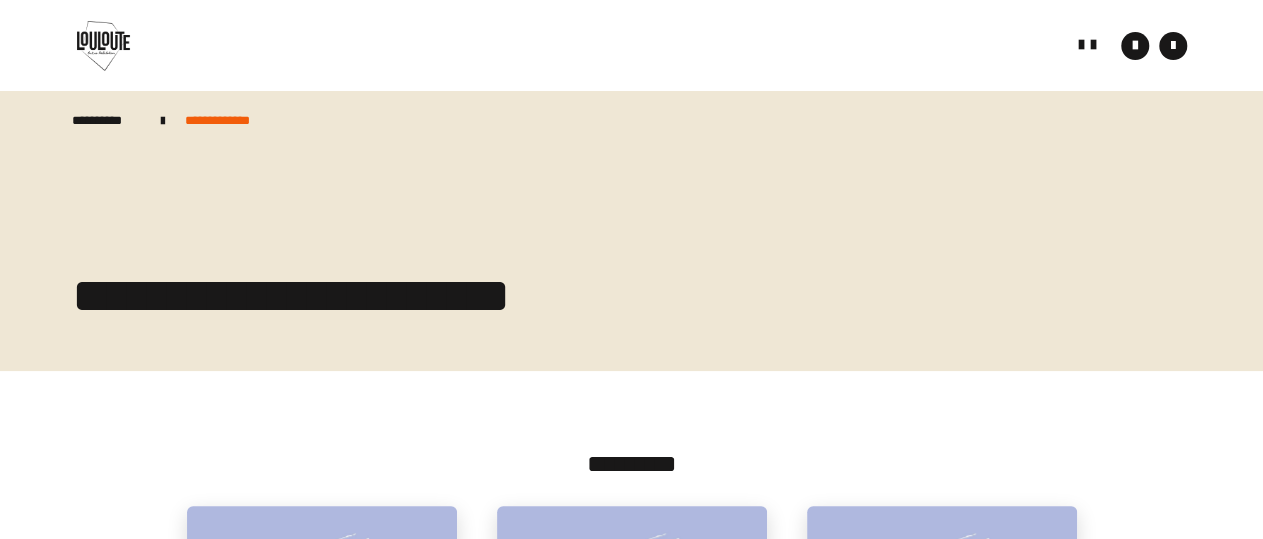 drag, startPoint x: 985, startPoint y: 538, endPoint x: 987, endPoint y: 414, distance: 124.01613 